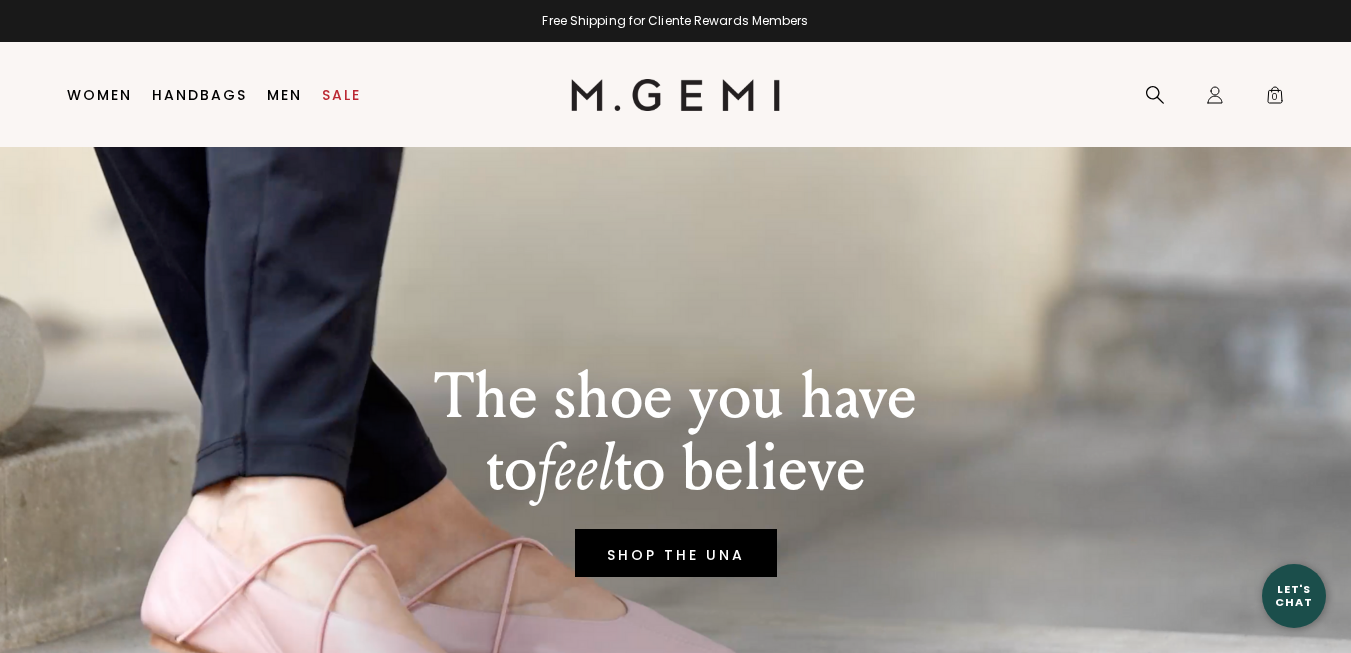 scroll, scrollTop: 0, scrollLeft: 0, axis: both 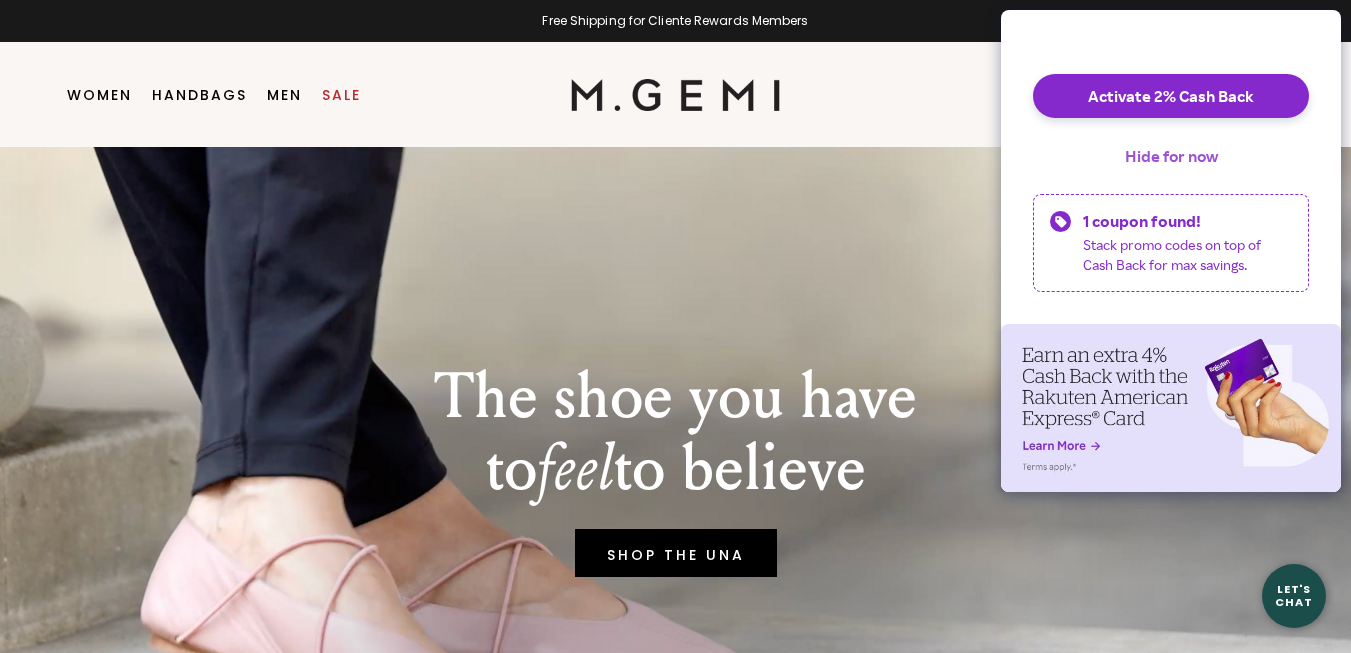 click on "Hide for now" at bounding box center (1171, 156) 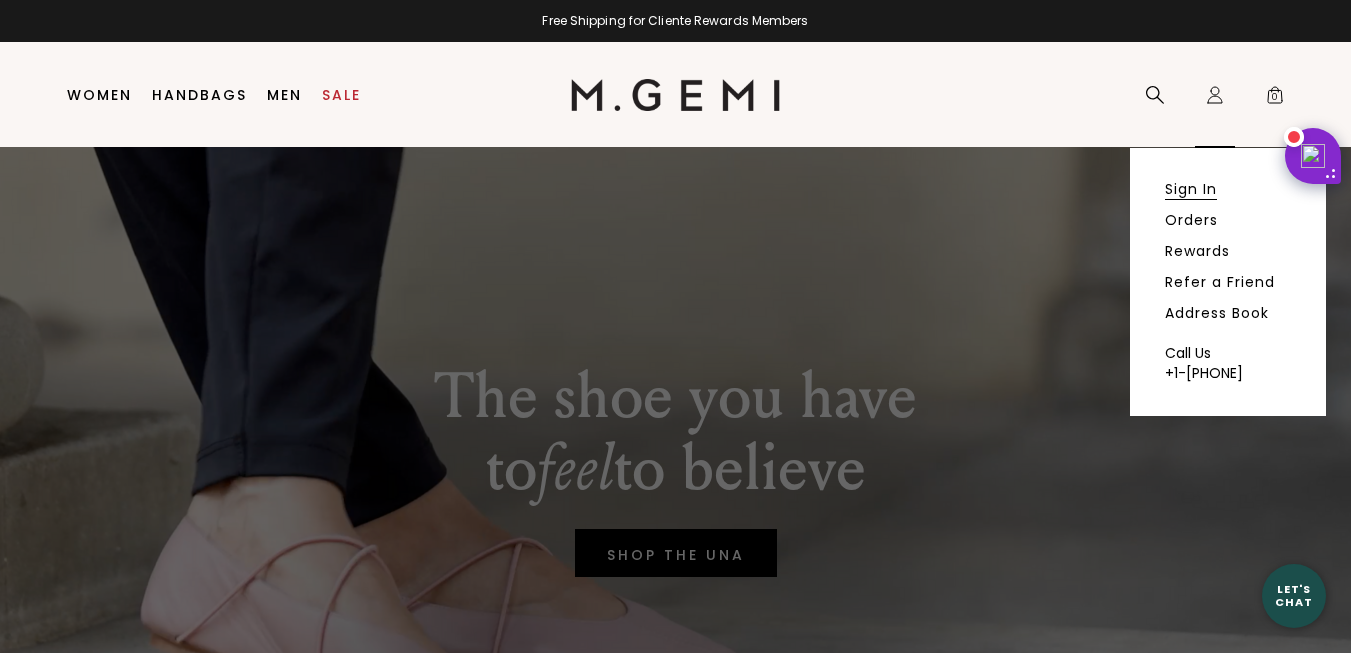 click on "Sign In" at bounding box center [1191, 189] 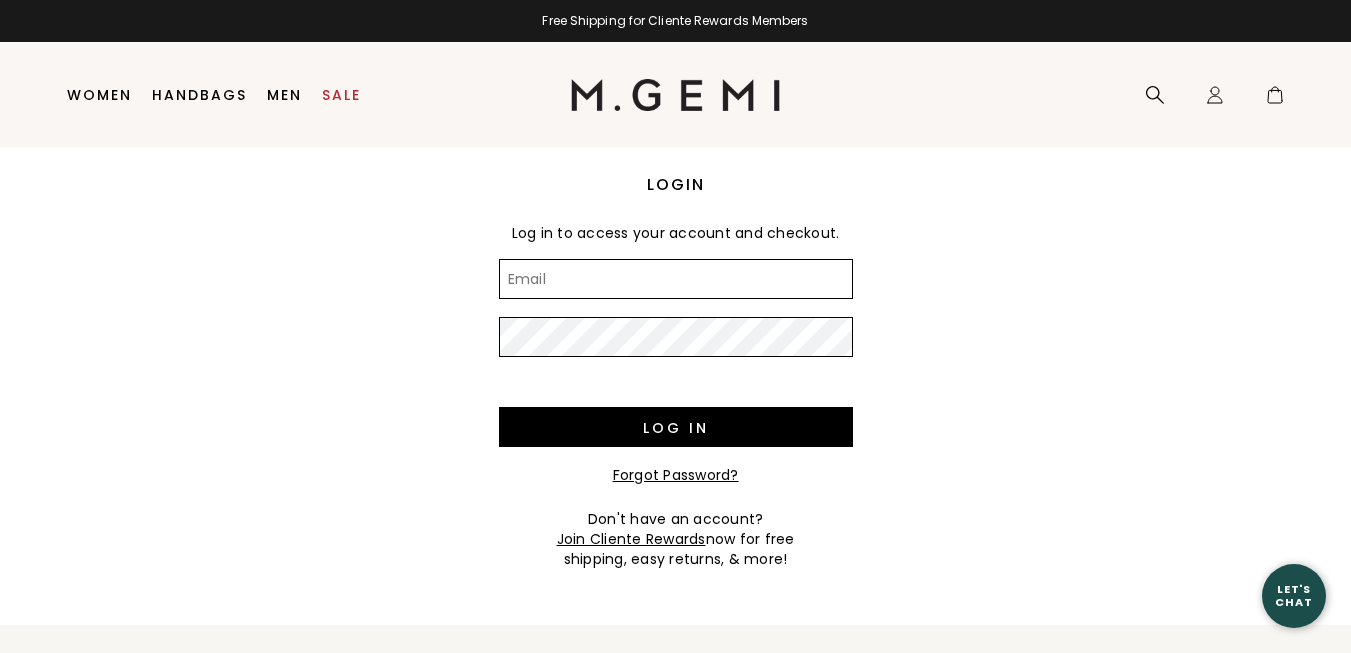 scroll, scrollTop: 0, scrollLeft: 0, axis: both 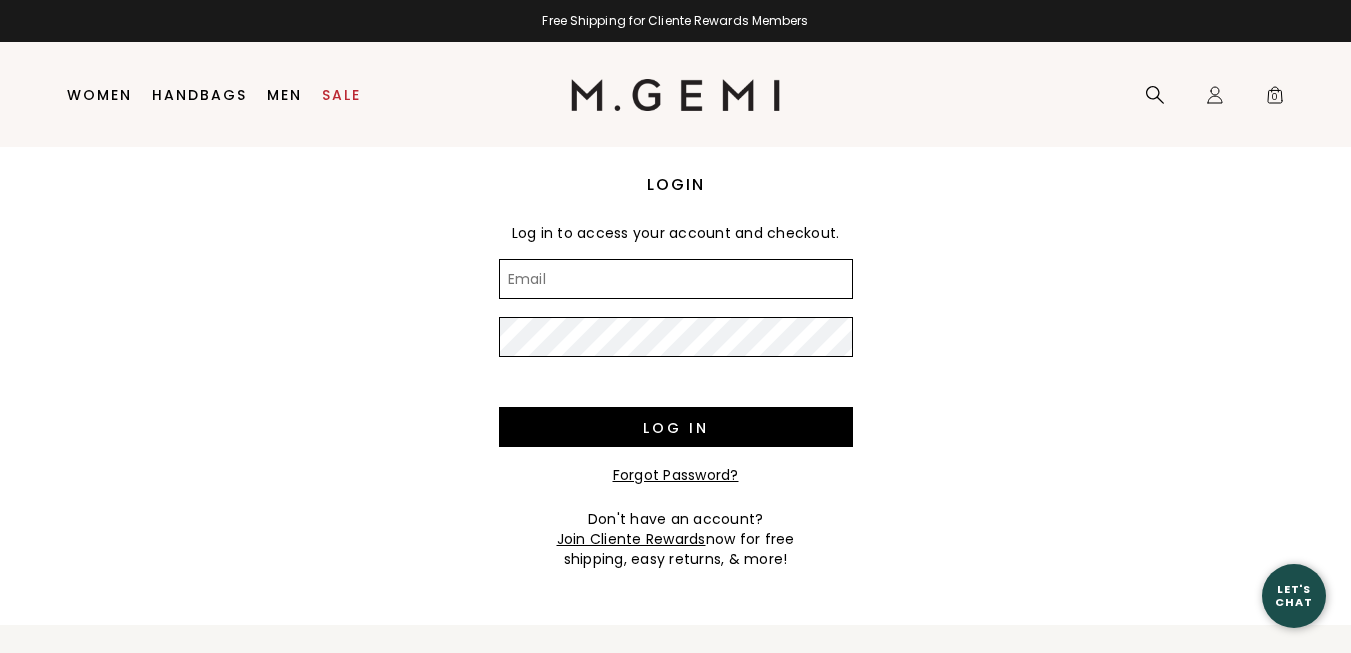 type on "shoenerd2003@yahoo.com" 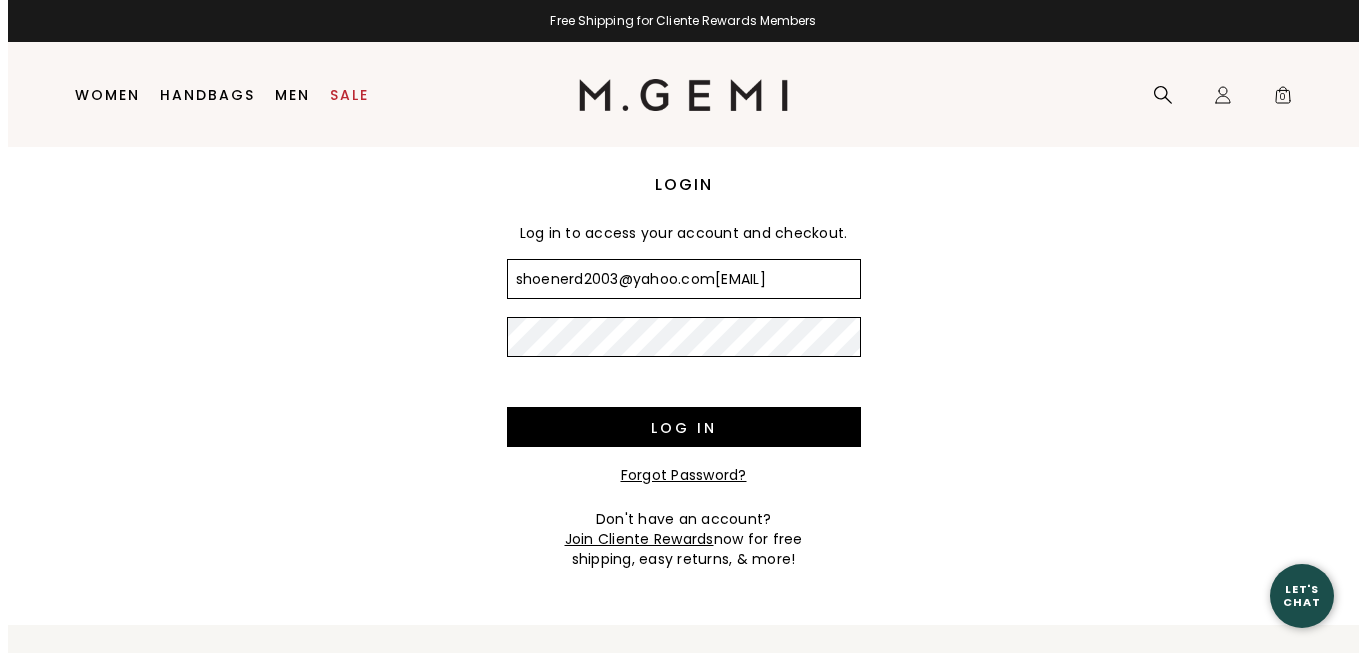 scroll, scrollTop: 0, scrollLeft: 0, axis: both 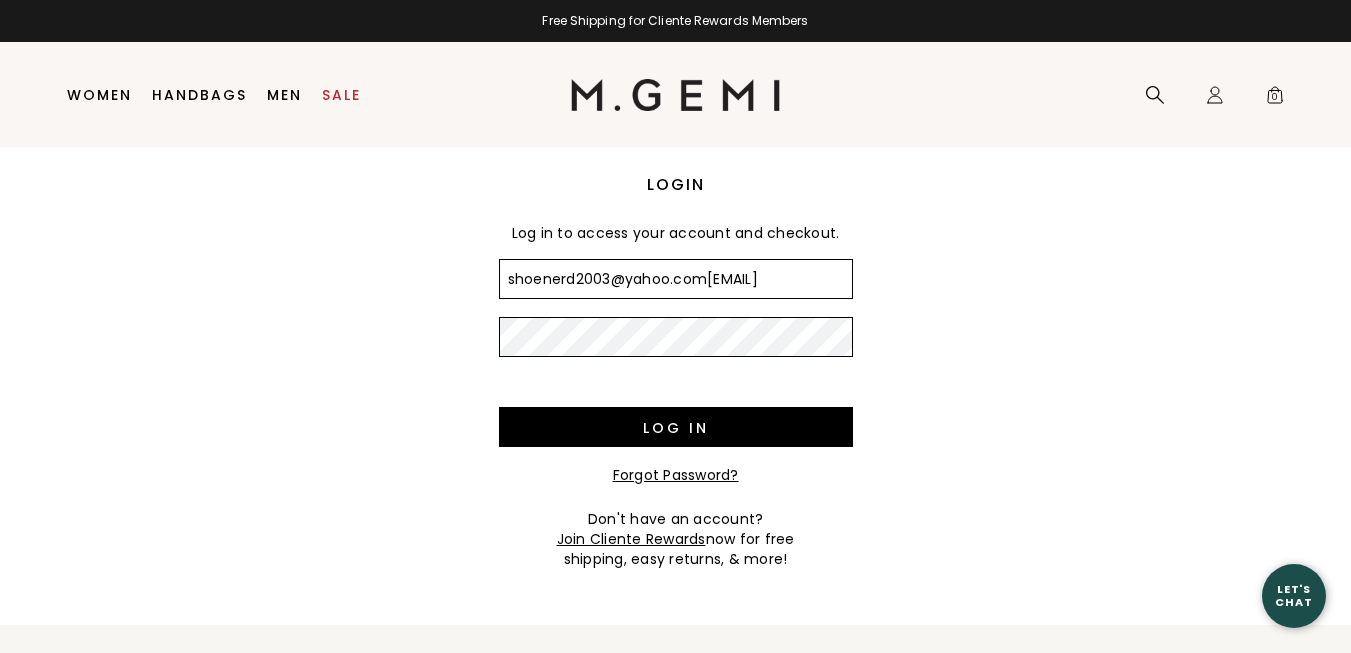 click on "Forgot Password?" at bounding box center [676, 475] 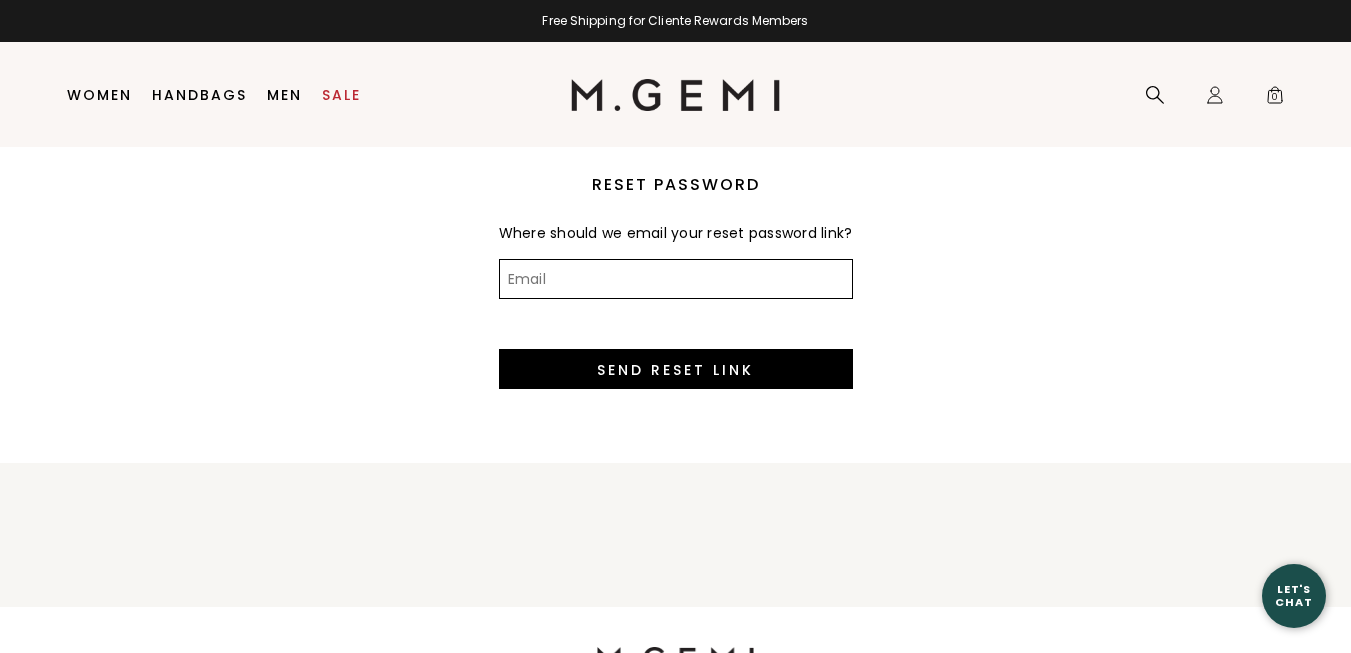click on "Email" at bounding box center [676, 279] 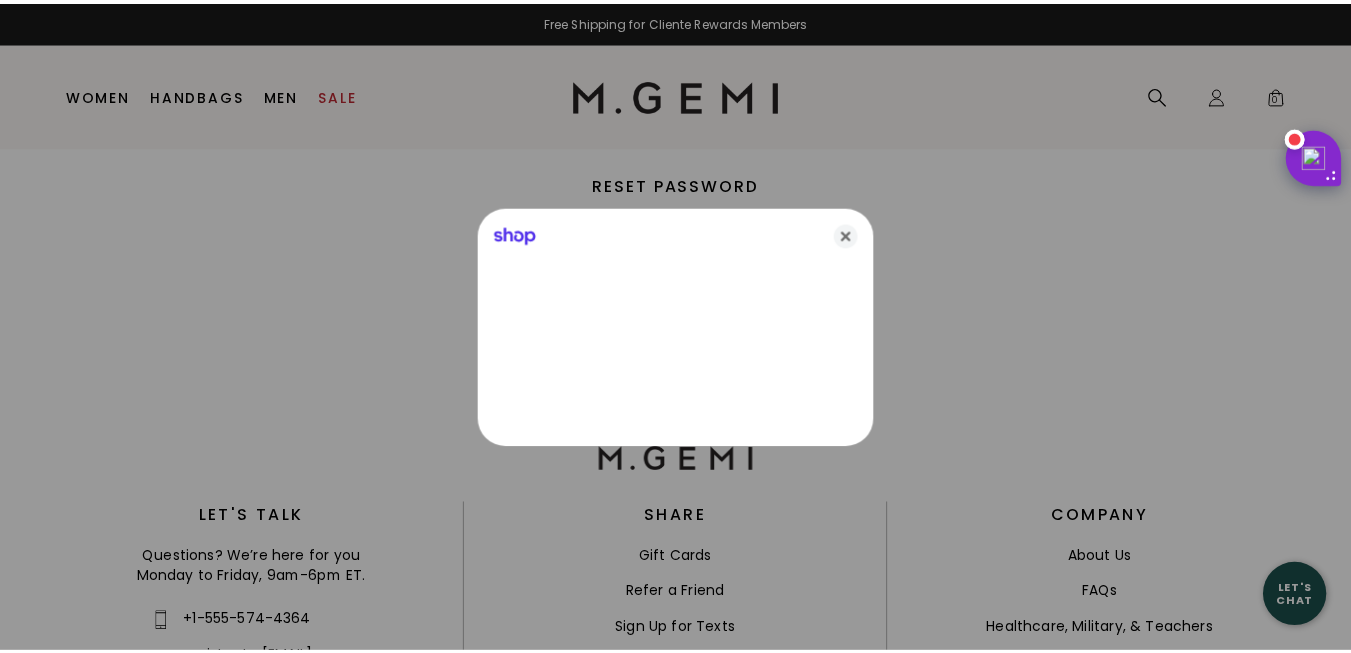 scroll, scrollTop: 0, scrollLeft: 0, axis: both 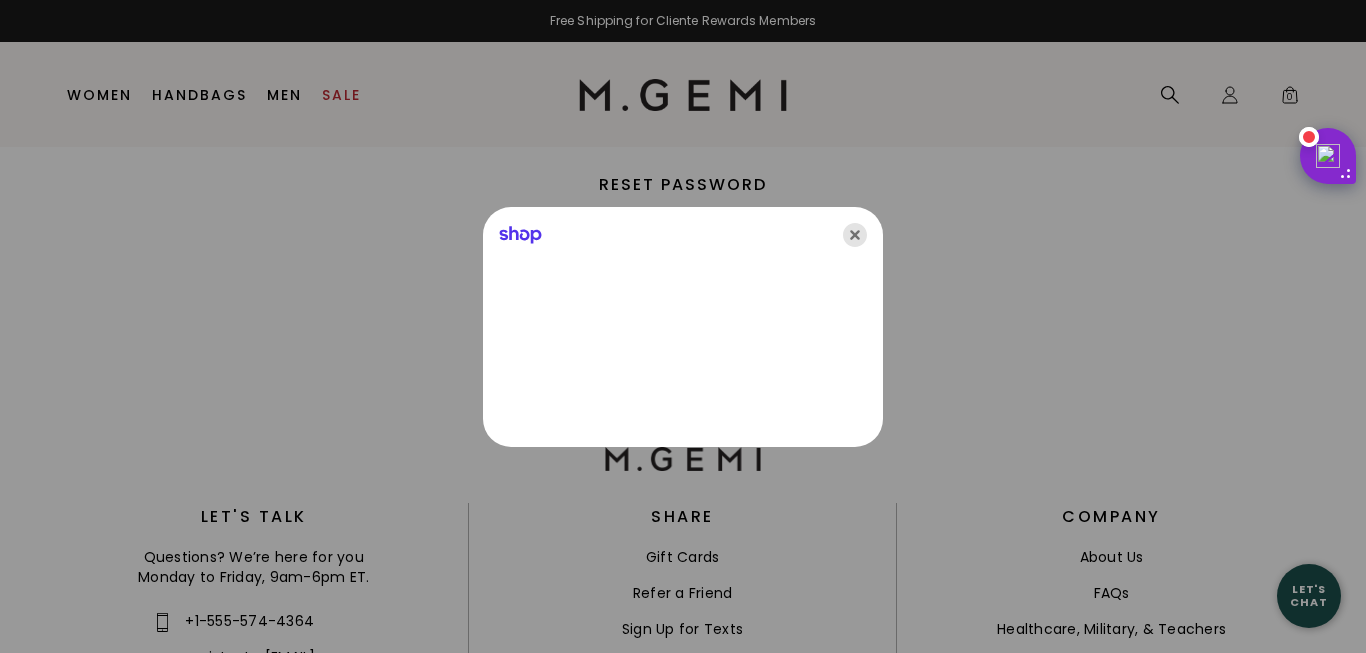 click 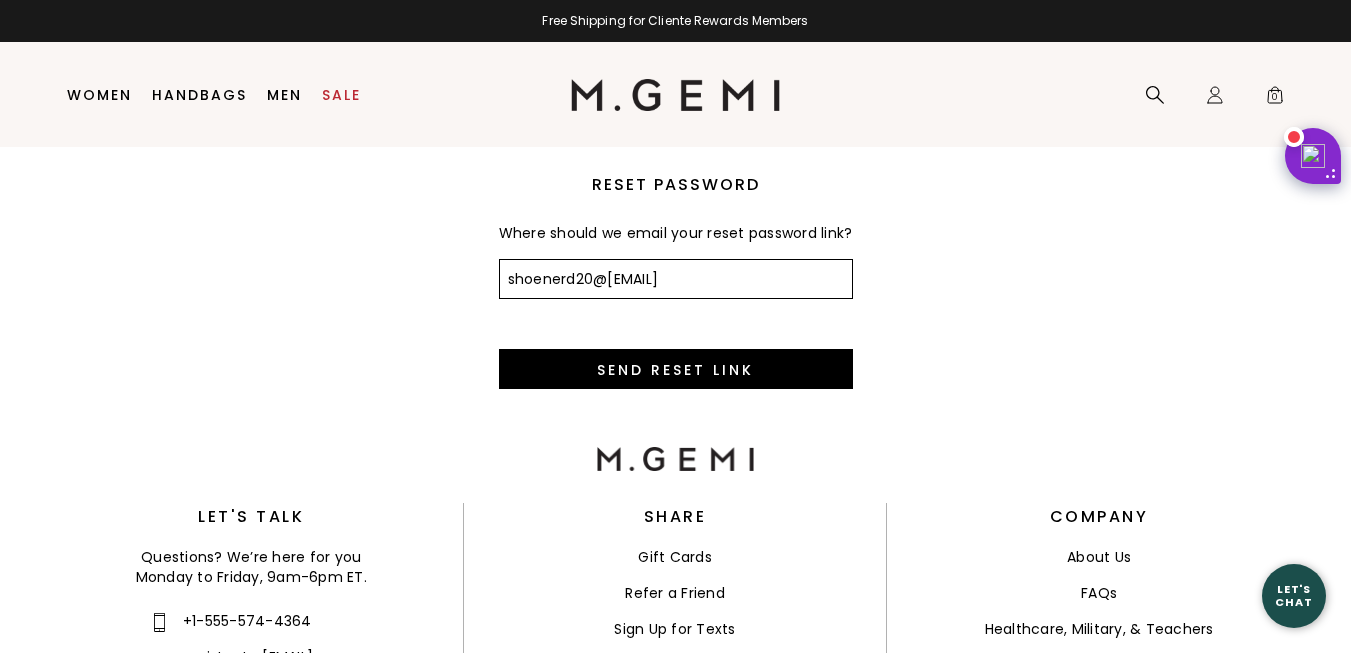 click on "shoenerd20" at bounding box center [676, 279] 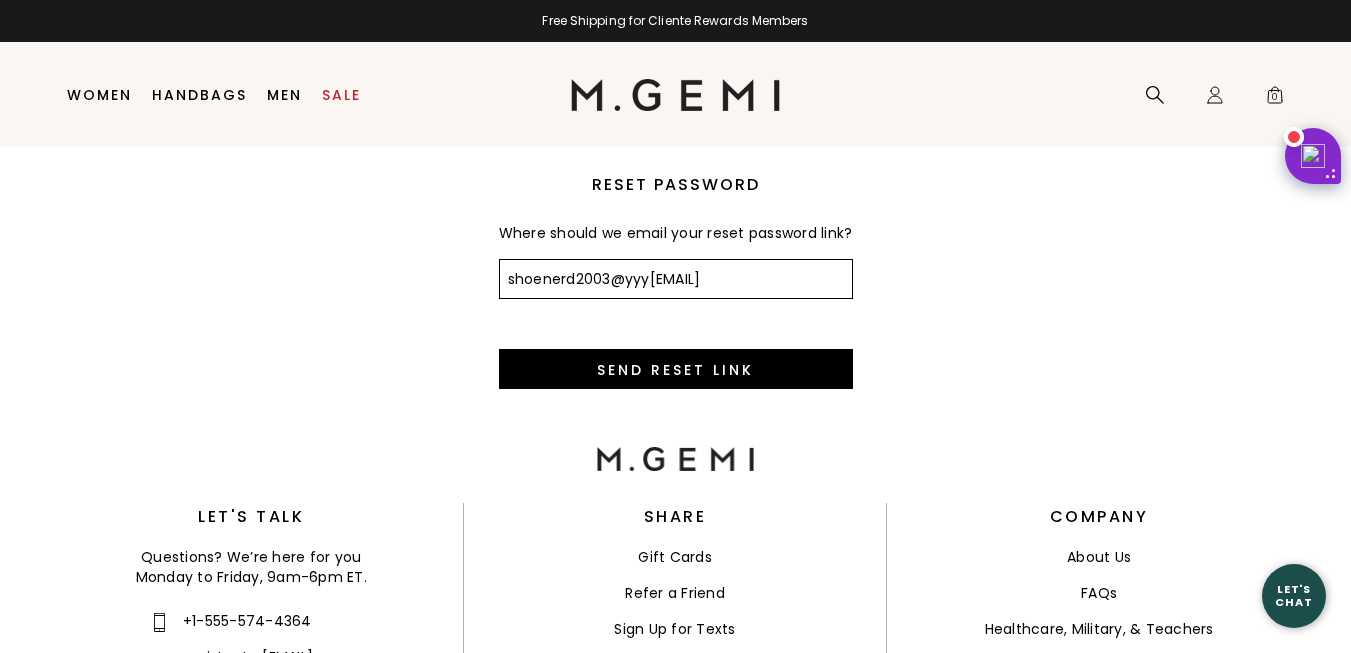 click on "Reset password
Where should we email your reset password link?
Email
shoenerd2003@yyy
Send Reset Link" at bounding box center [675, 277] 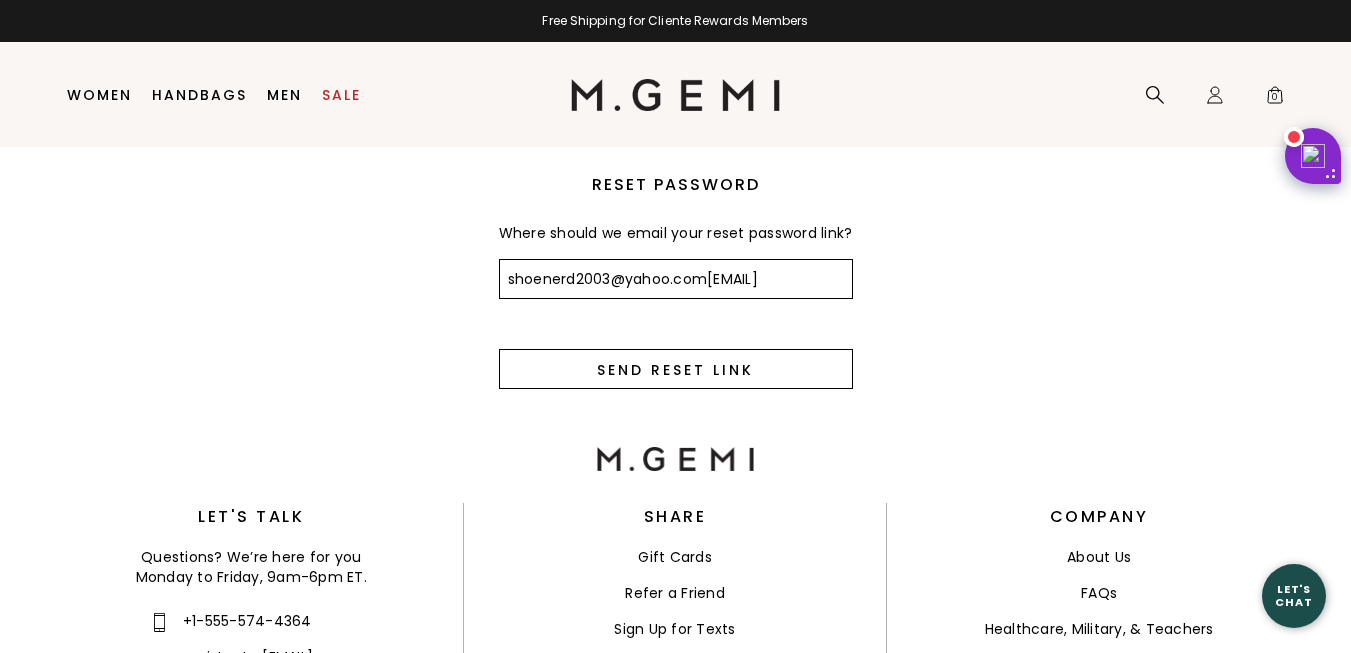 type on "shoenerd2003@yahoo.com" 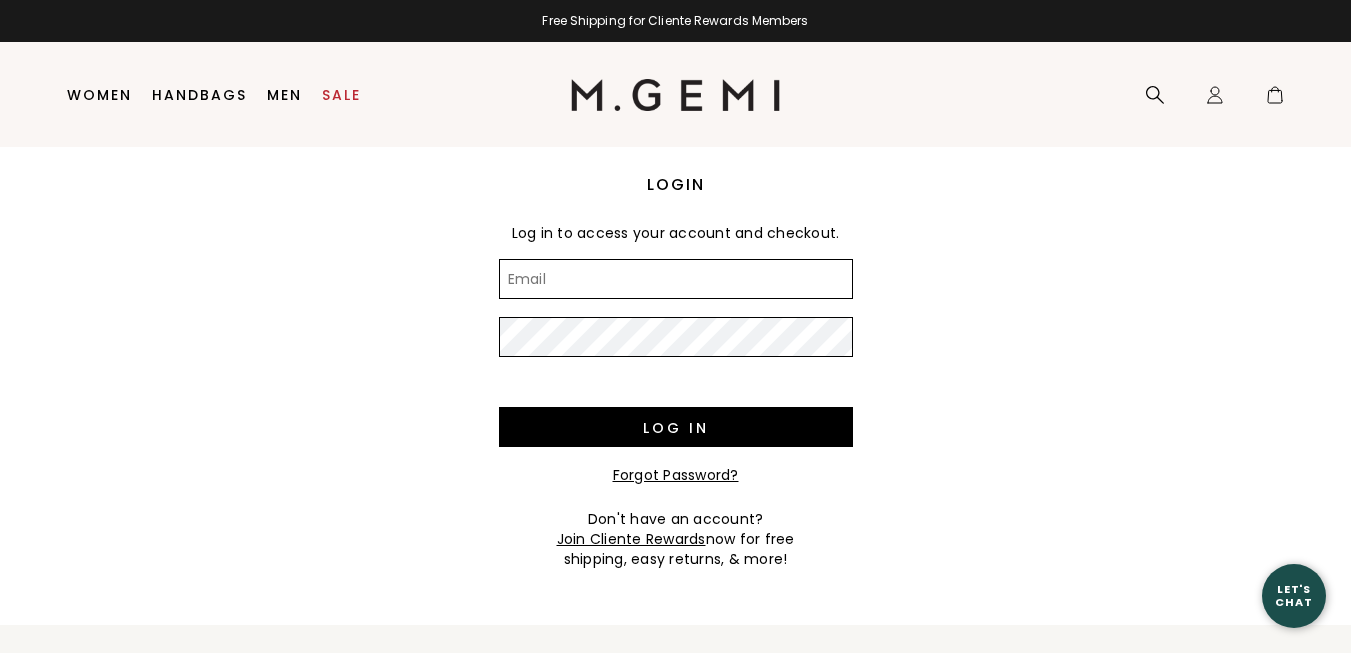 scroll, scrollTop: 0, scrollLeft: 0, axis: both 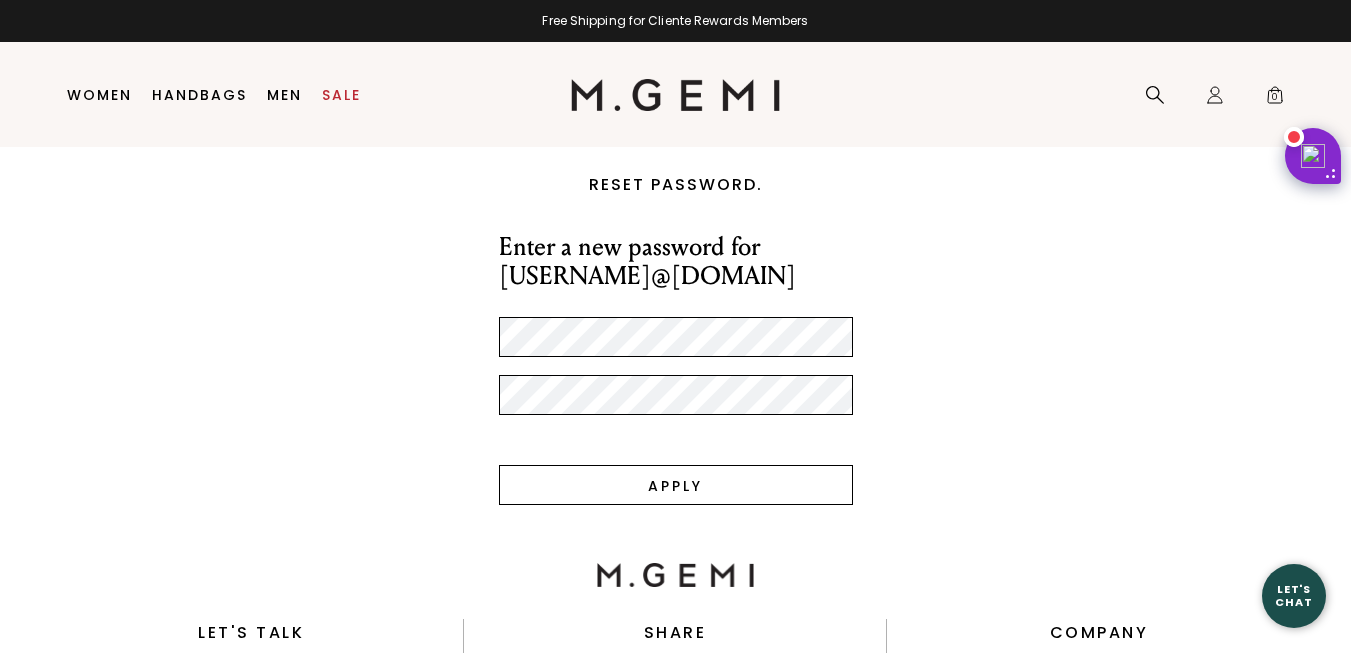 click on "Apply" at bounding box center [676, 485] 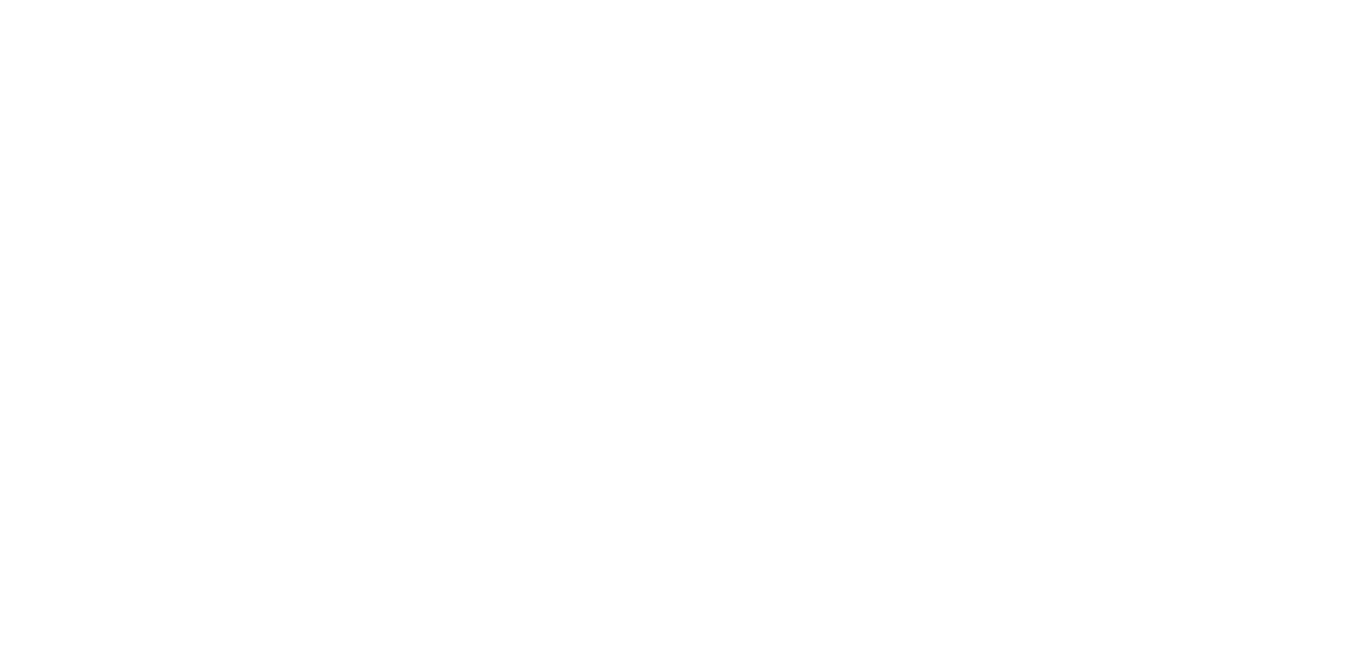 scroll, scrollTop: 0, scrollLeft: 0, axis: both 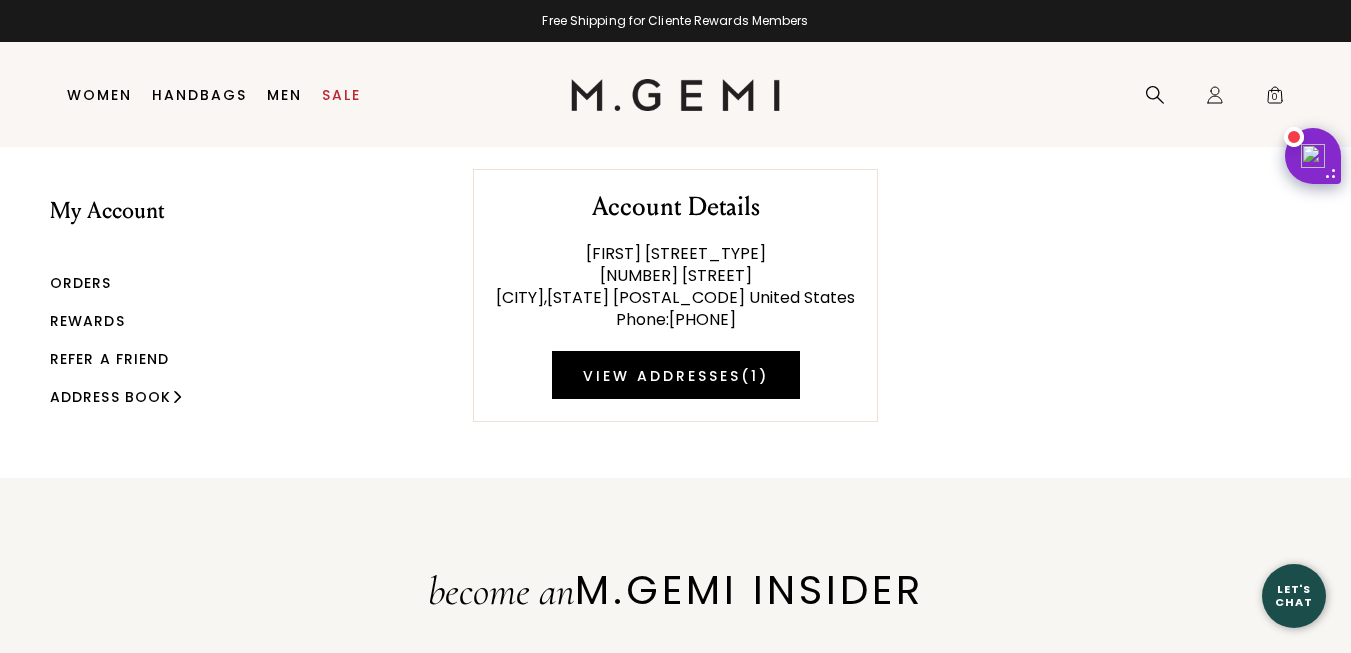 click on "Orders" at bounding box center (81, 283) 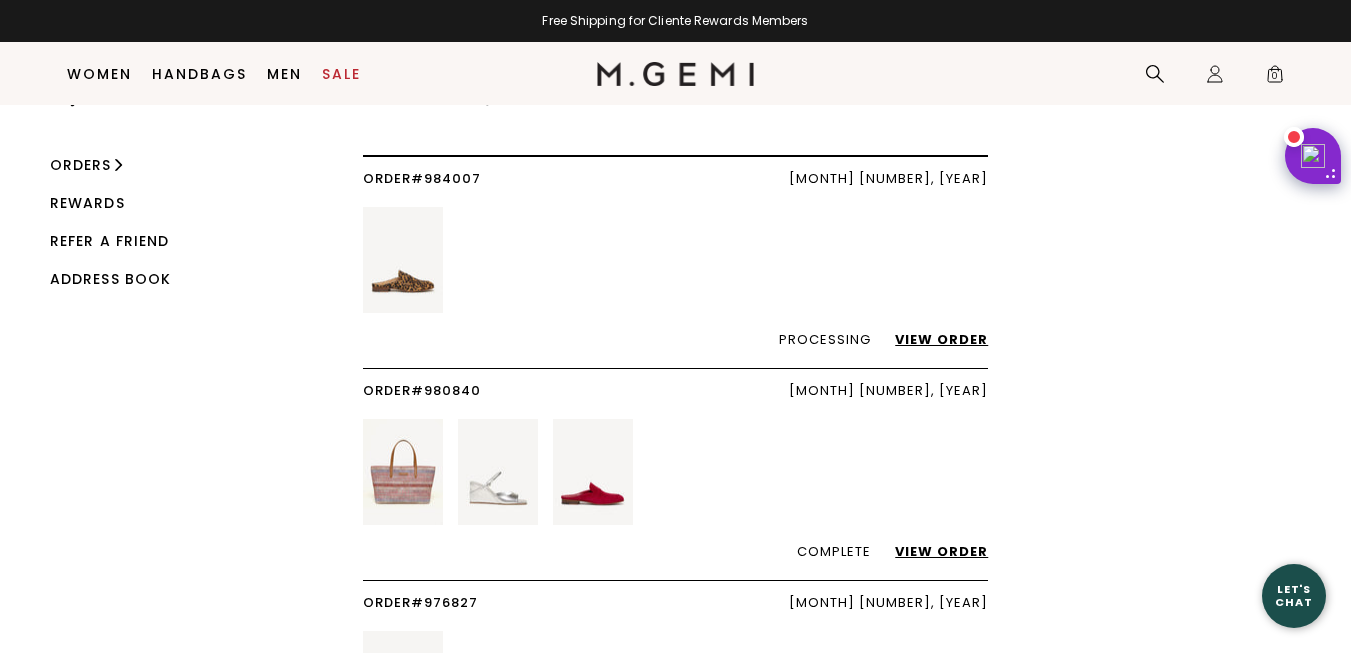 scroll, scrollTop: 58, scrollLeft: 0, axis: vertical 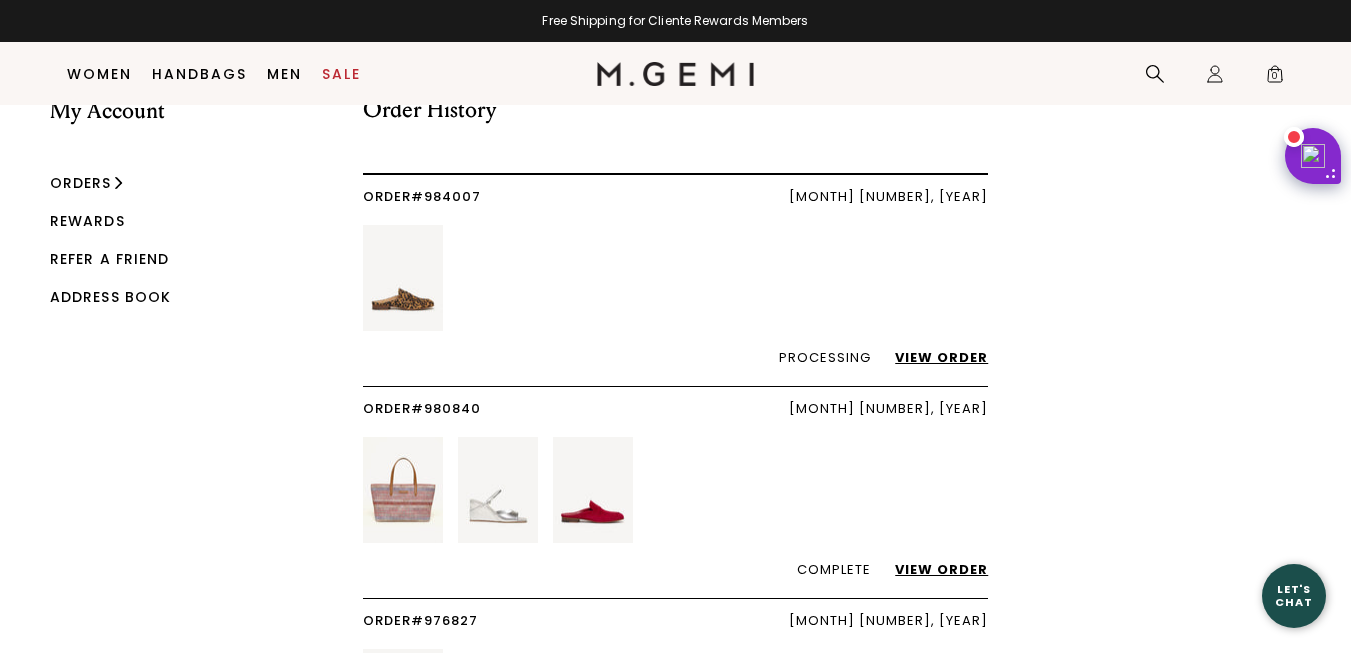 click on "View Order" at bounding box center (931, 357) 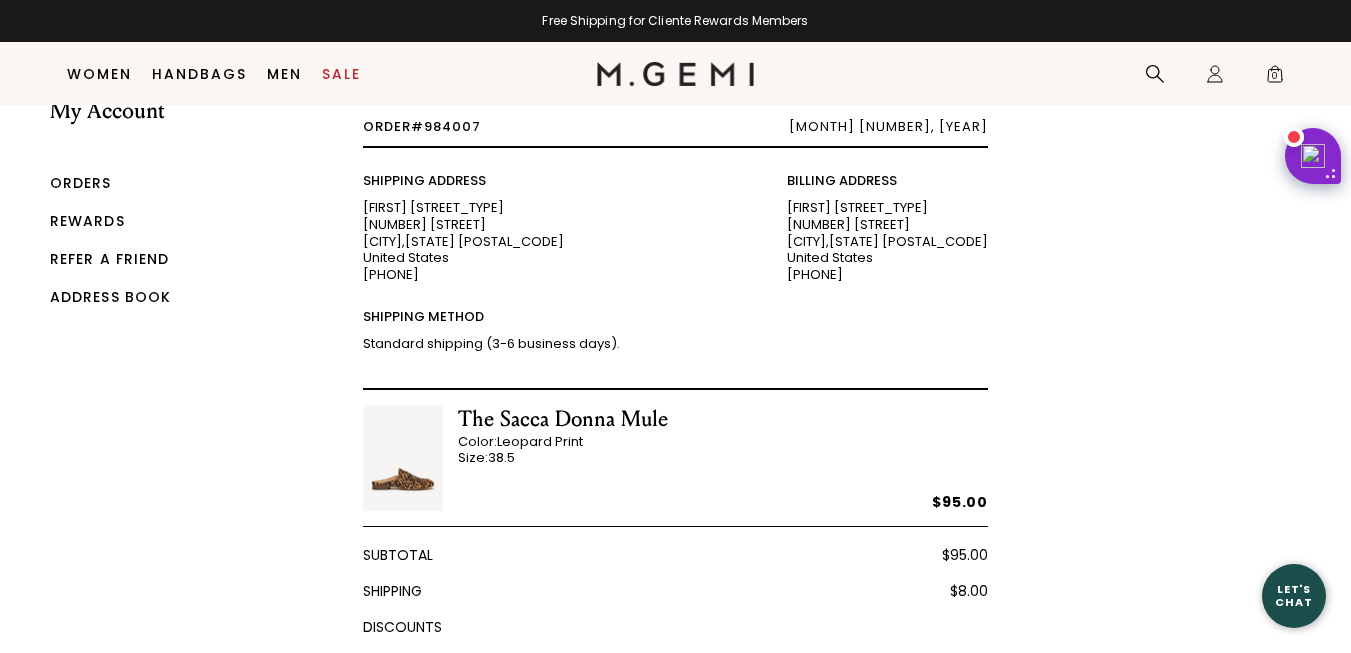 click on "Color:  Leopard Print" at bounding box center (563, 442) 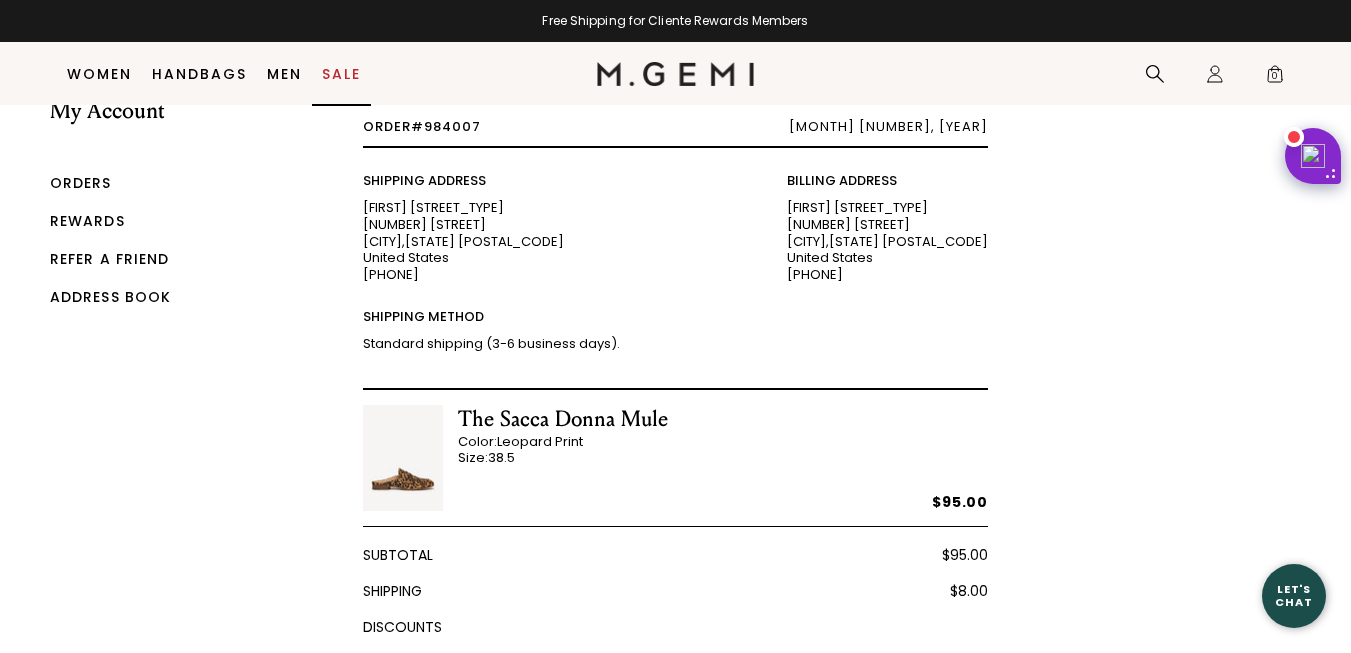 click on "Sale" at bounding box center [341, 74] 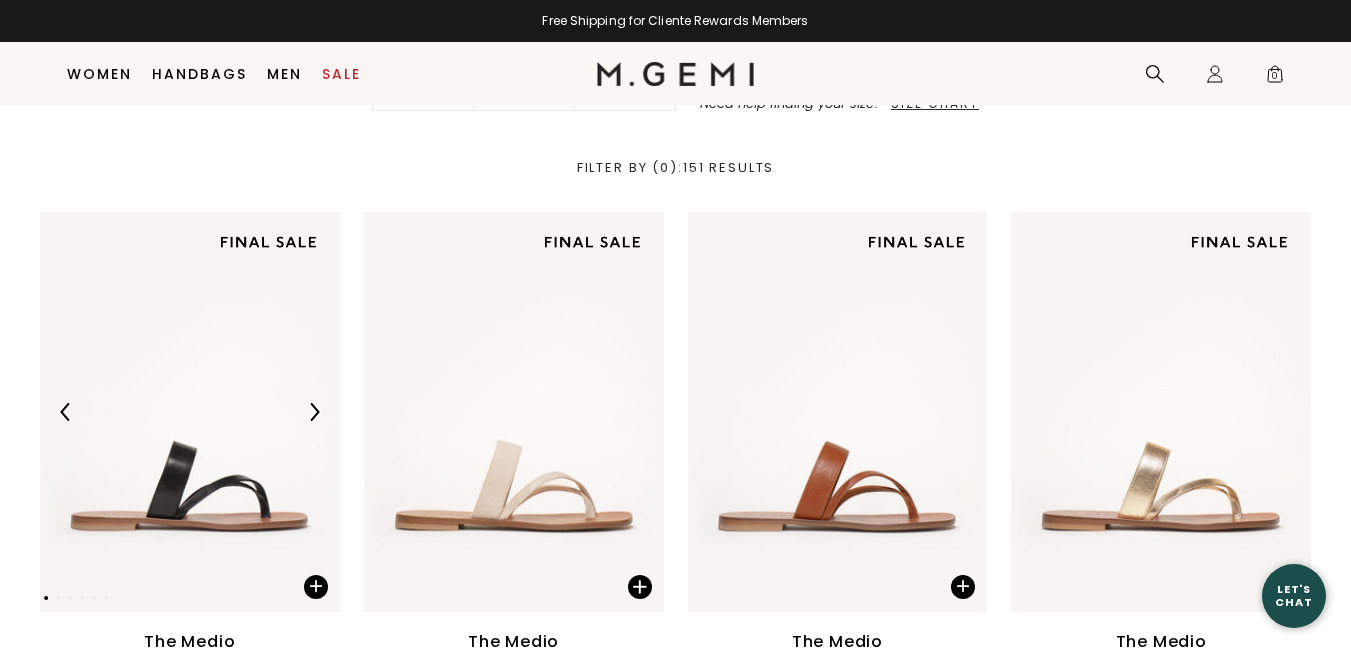 scroll, scrollTop: 380, scrollLeft: 0, axis: vertical 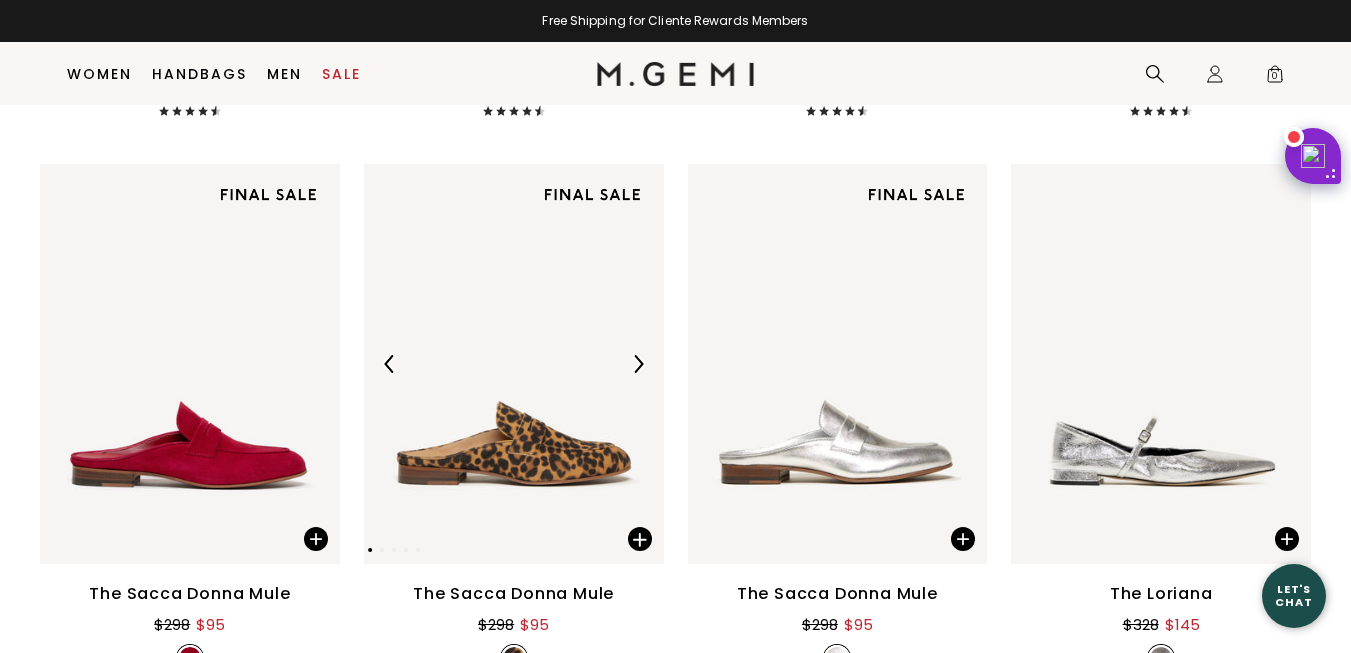 click at bounding box center [514, 364] 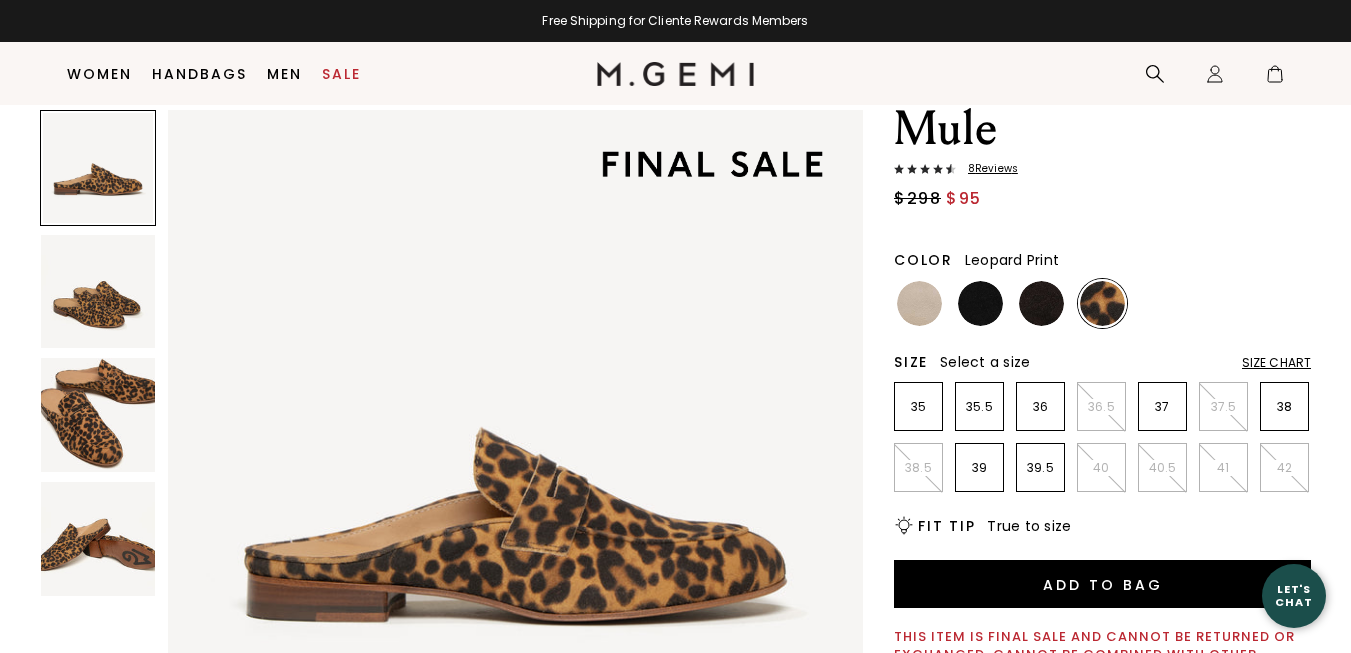 scroll, scrollTop: 0, scrollLeft: 0, axis: both 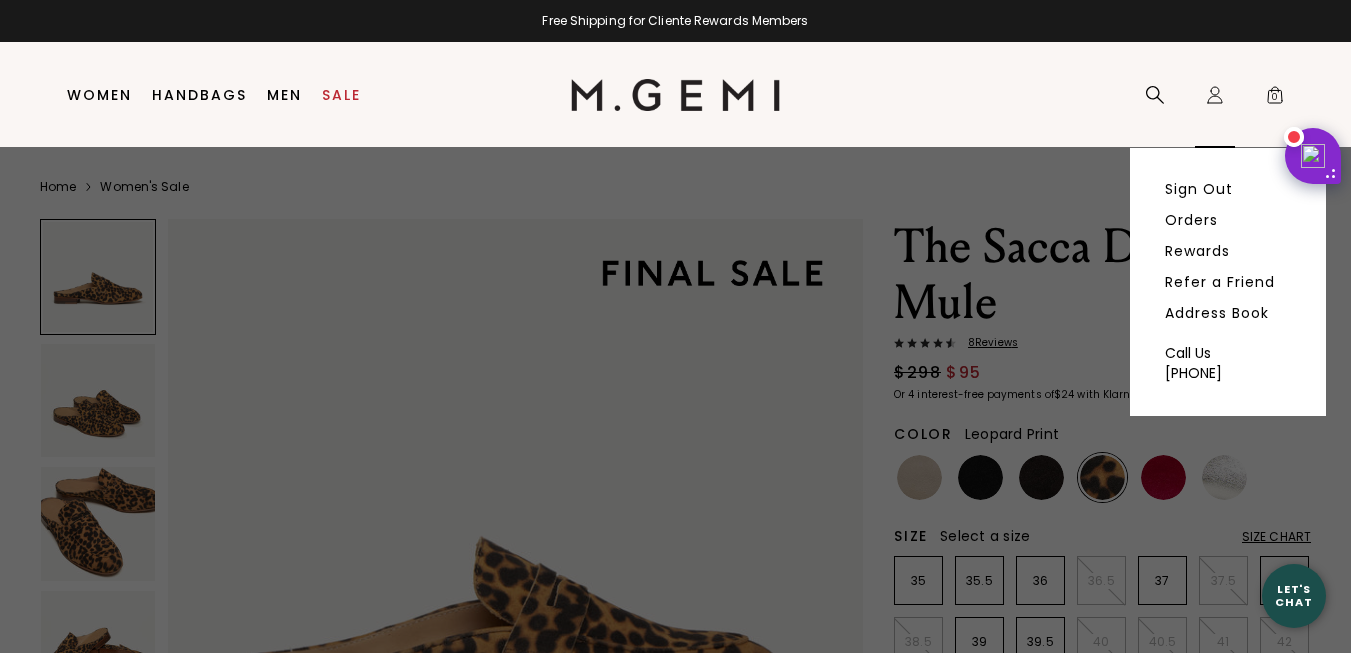 click on "Icons/20x20/profile@2x
Sign Out
Orders
Rewards
Refer a Friend
Address Book
Call Us
[PHONE]" at bounding box center [1215, 95] 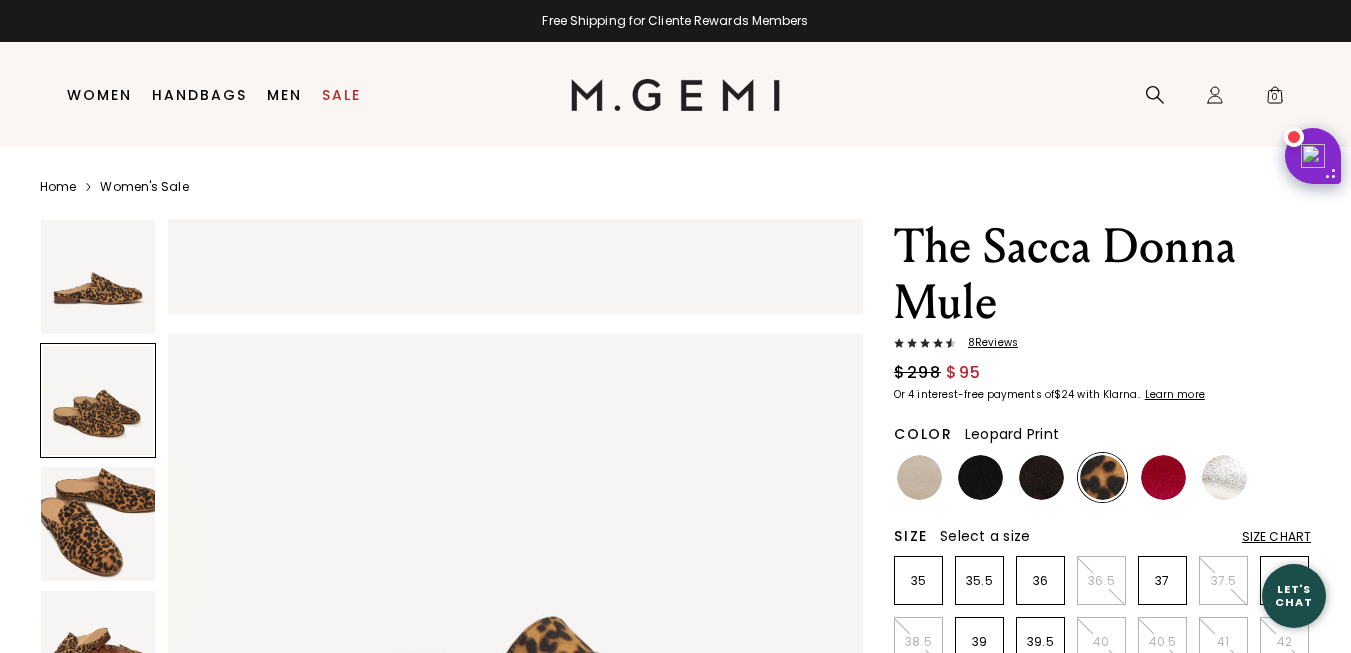 scroll, scrollTop: 0, scrollLeft: 0, axis: both 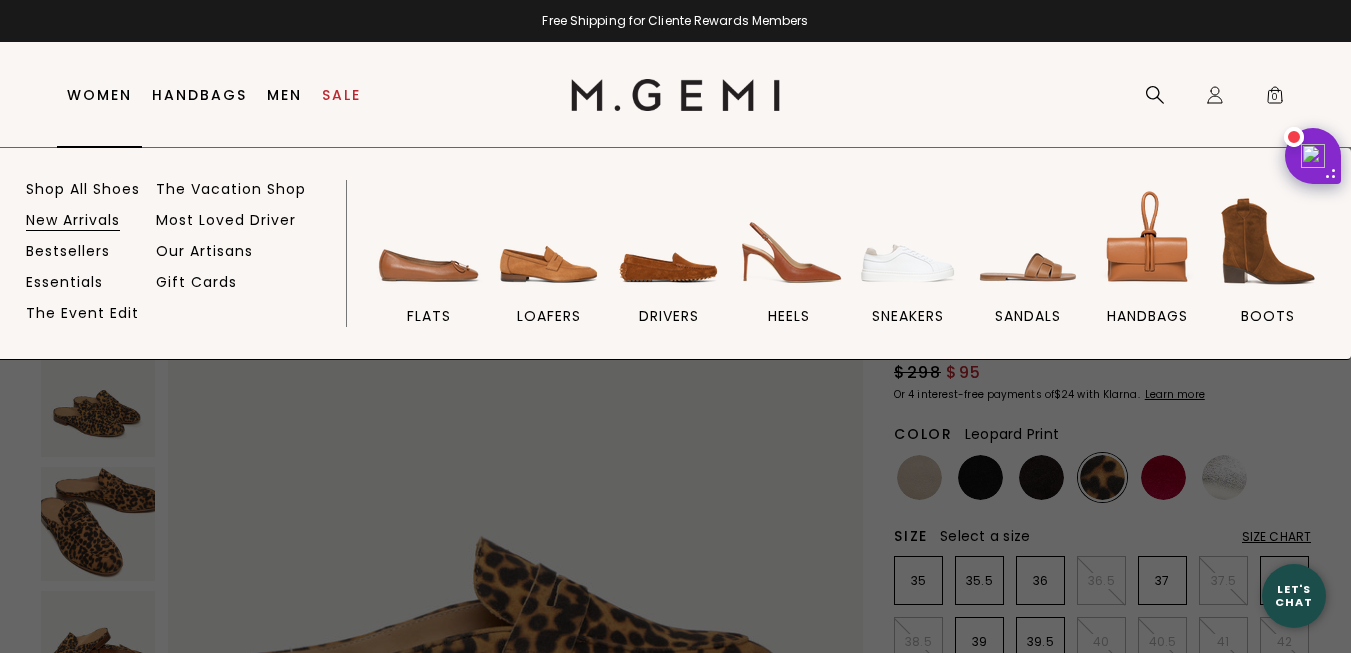 click on "New Arrivals" at bounding box center [73, 220] 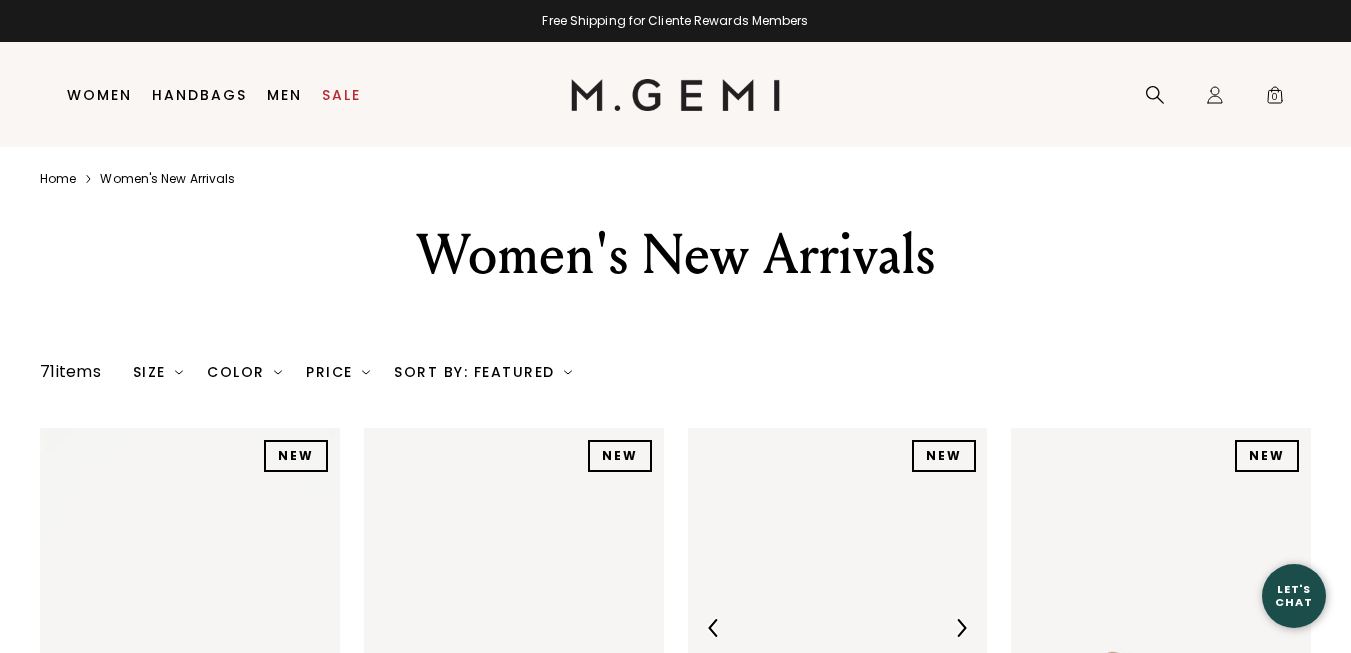 scroll, scrollTop: 0, scrollLeft: 0, axis: both 